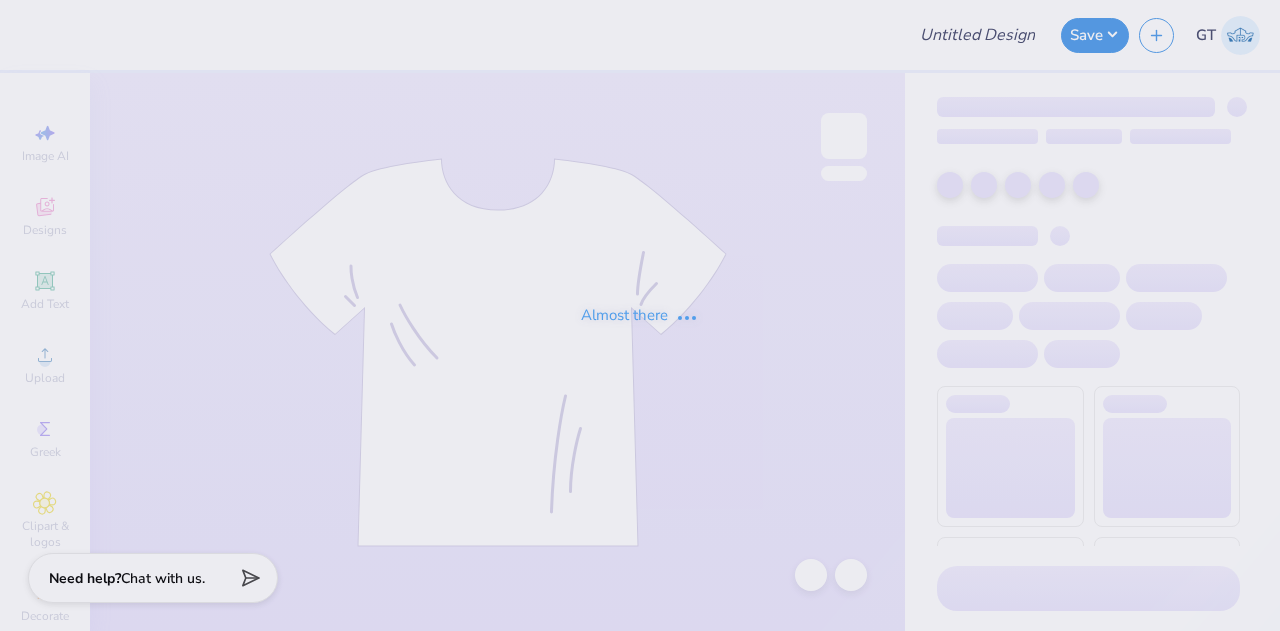 scroll, scrollTop: 0, scrollLeft: 0, axis: both 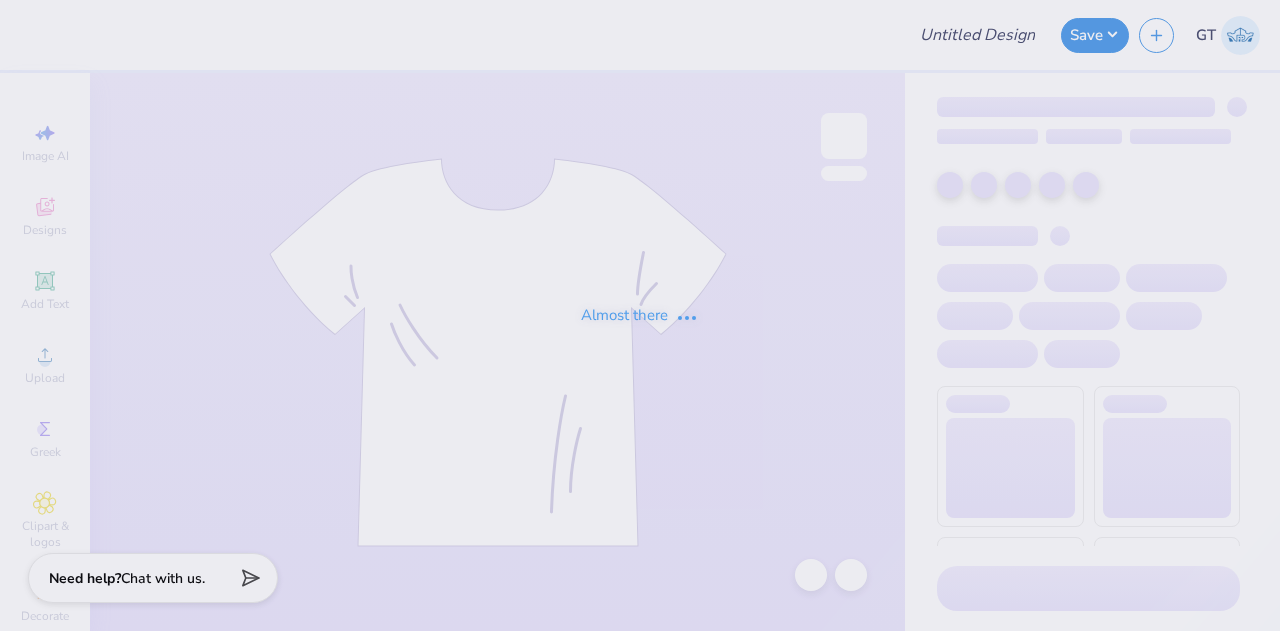 type on "zta crewneck" 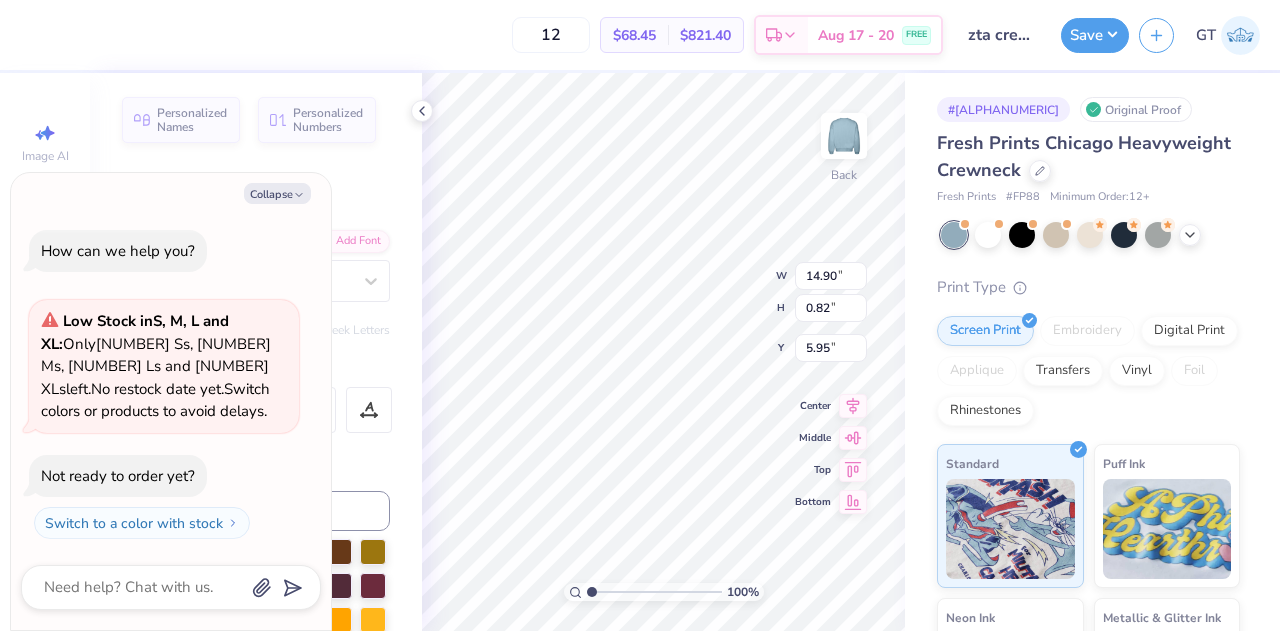 scroll, scrollTop: 16, scrollLeft: 2, axis: both 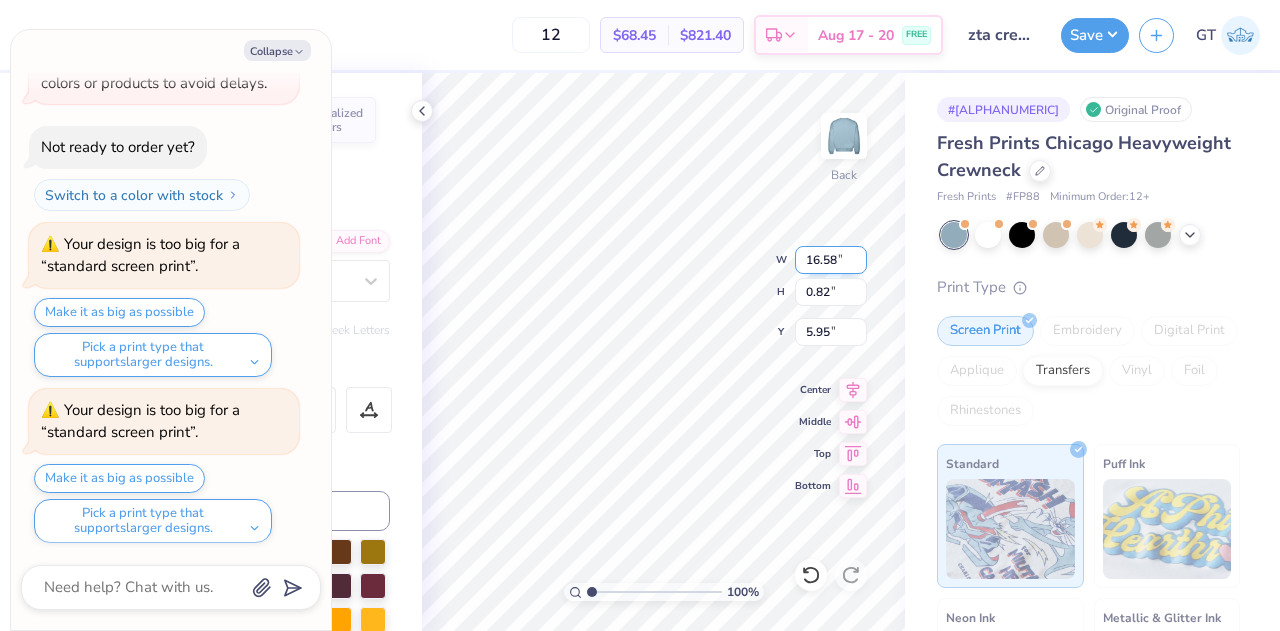 type on "x" 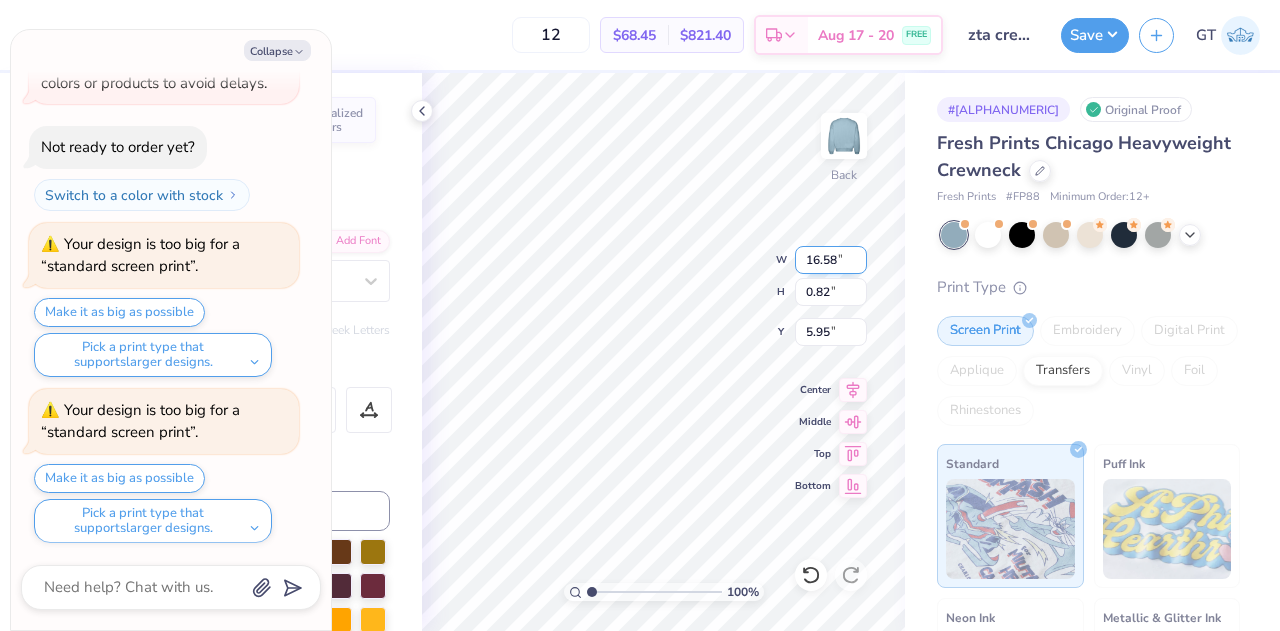 type on "14.27" 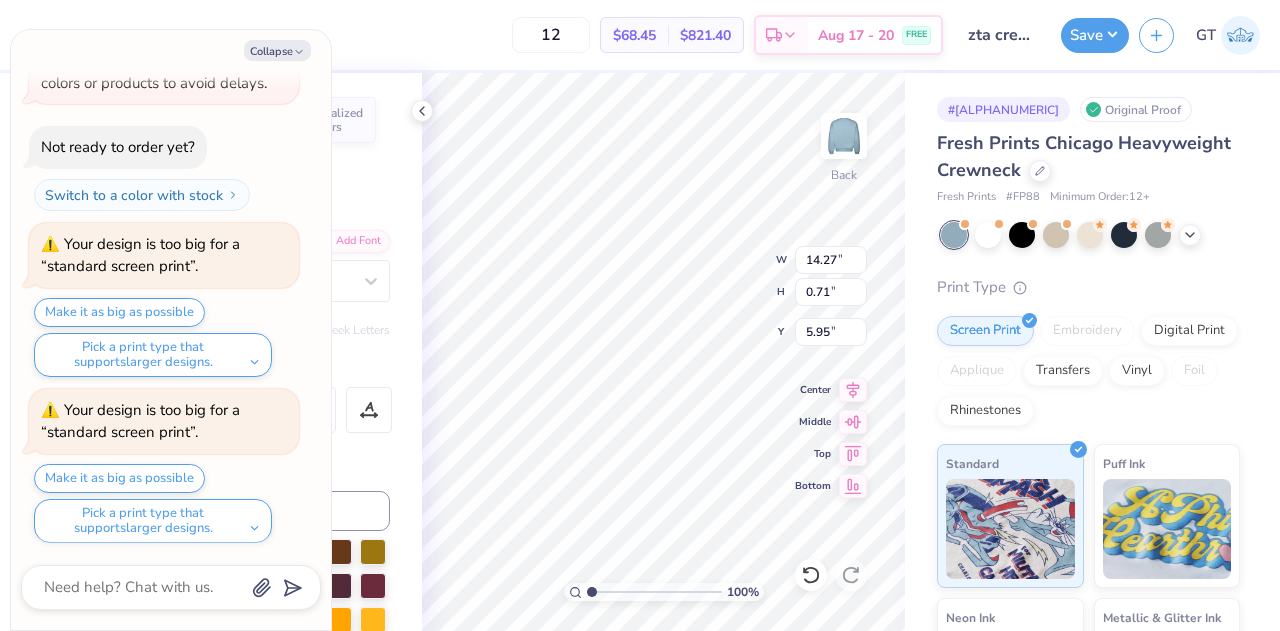 type on "x" 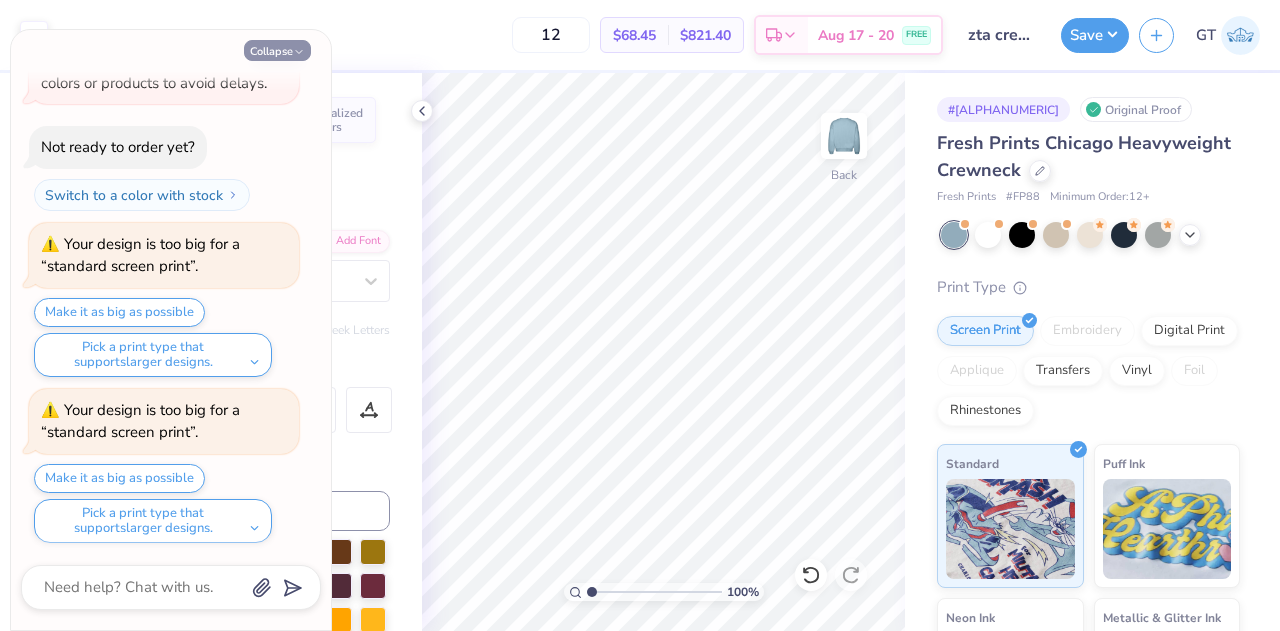 click on "Collapse" at bounding box center (277, 50) 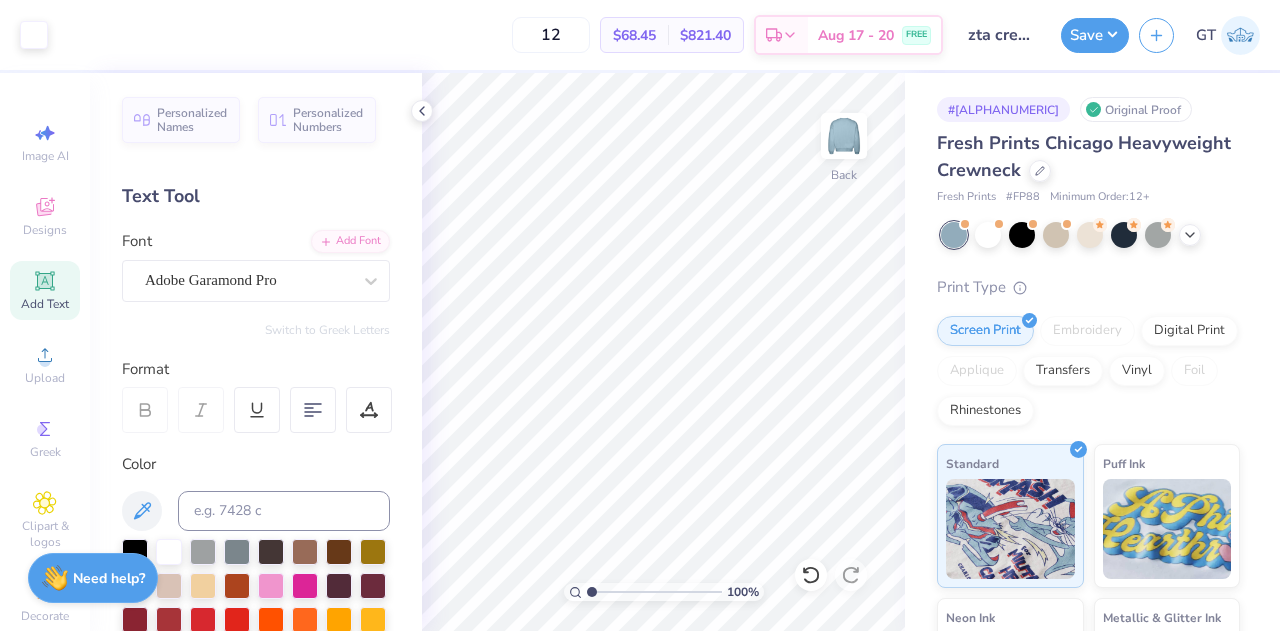 click on "Add Text" at bounding box center [45, 304] 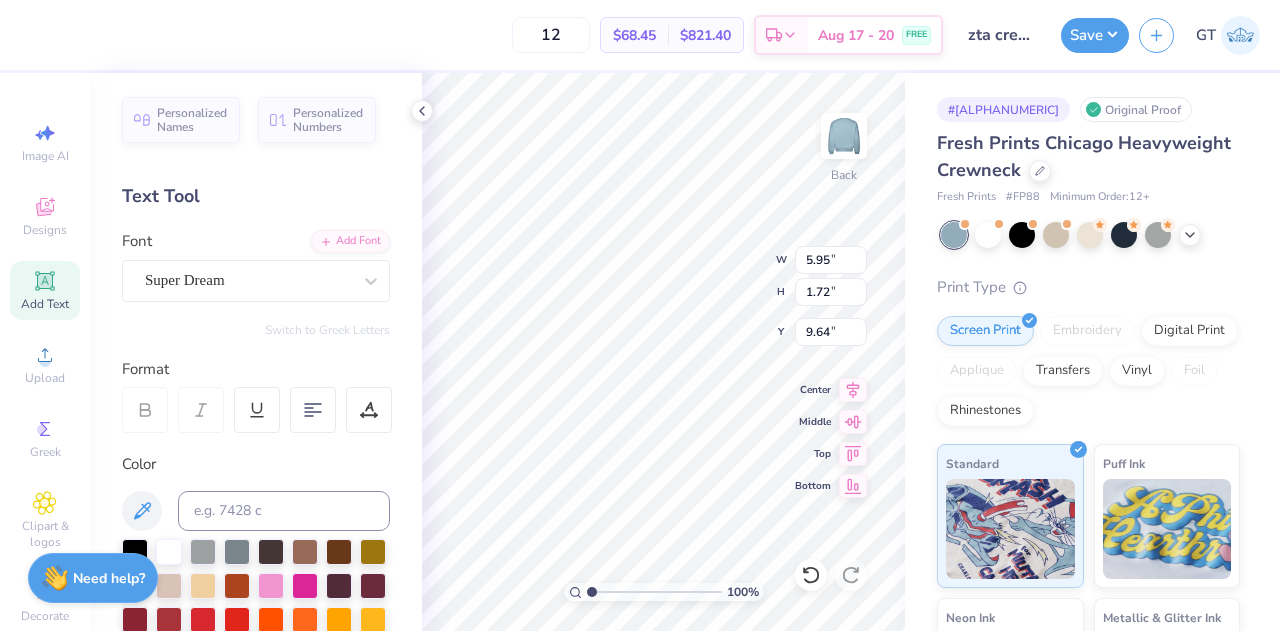 scroll, scrollTop: 16, scrollLeft: 2, axis: both 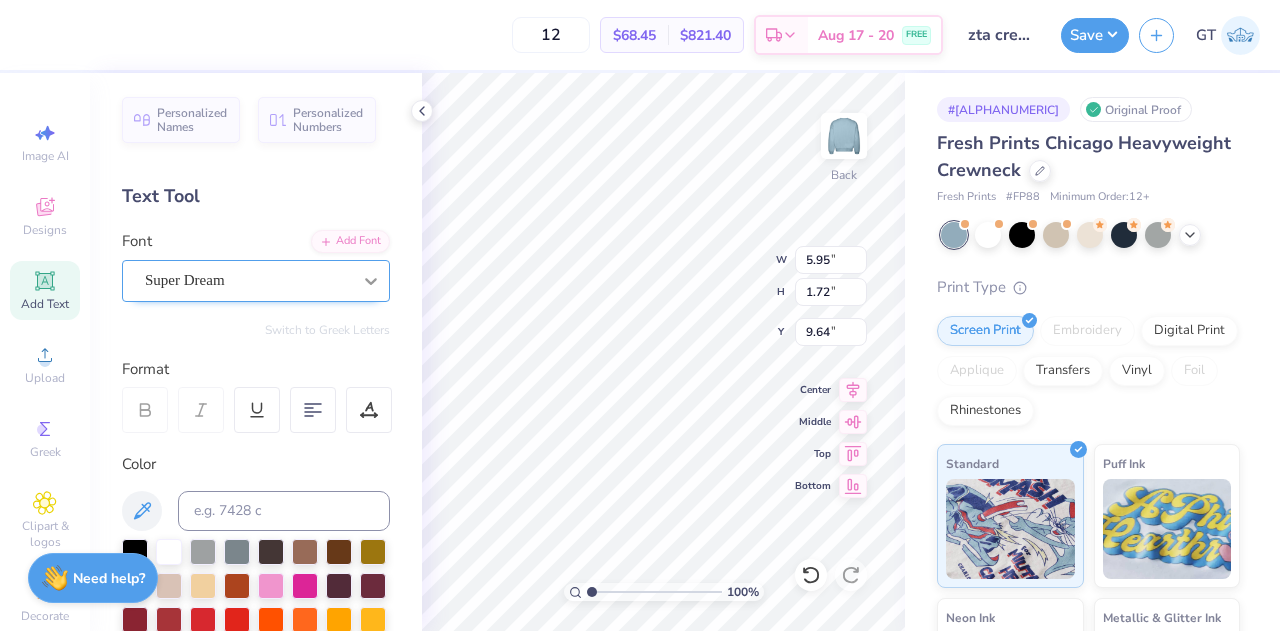 type on "®" 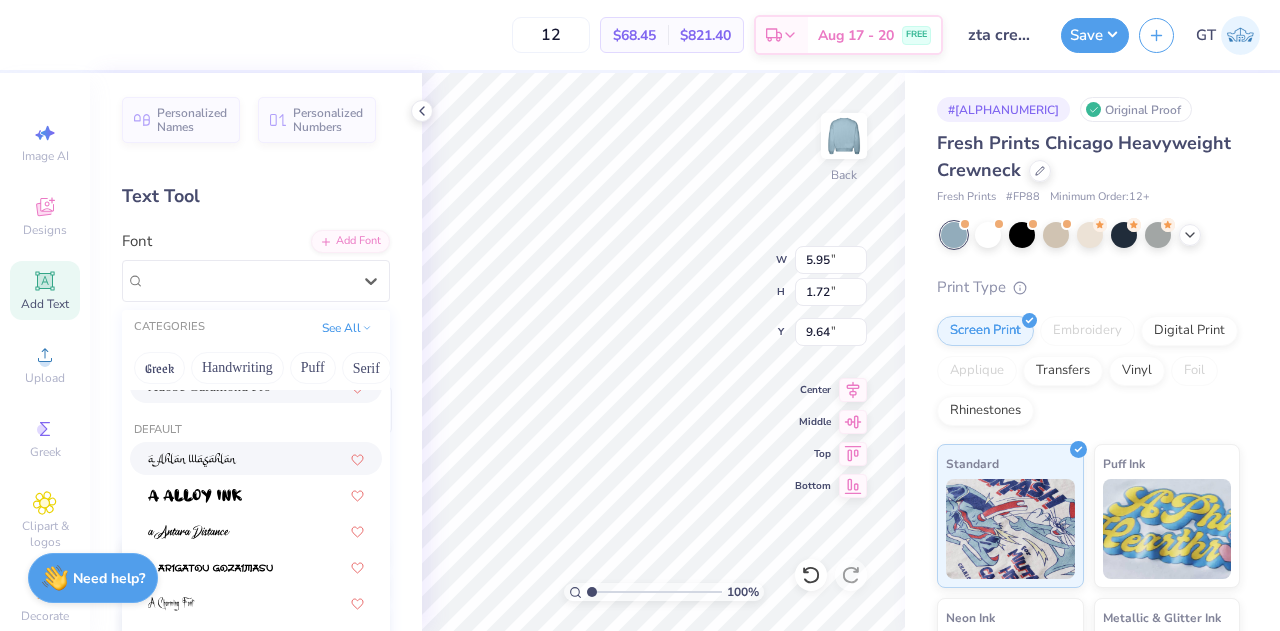 scroll, scrollTop: 0, scrollLeft: 0, axis: both 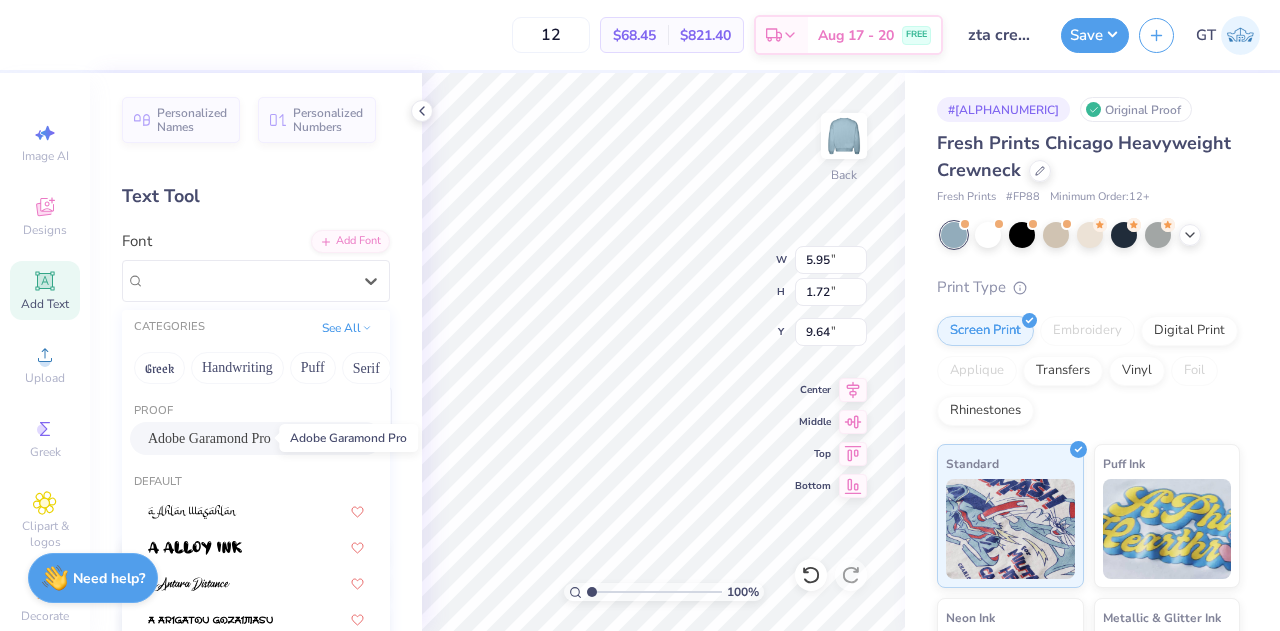 click on "Adobe Garamond Pro" at bounding box center (209, 438) 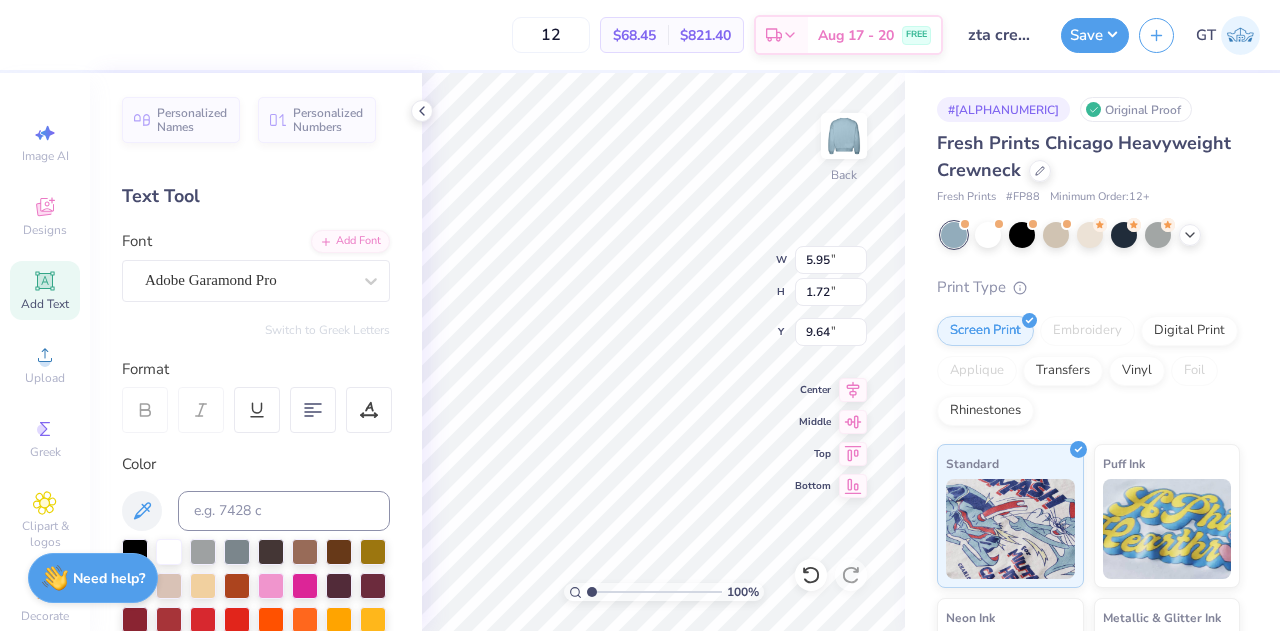 scroll, scrollTop: 16, scrollLeft: 2, axis: both 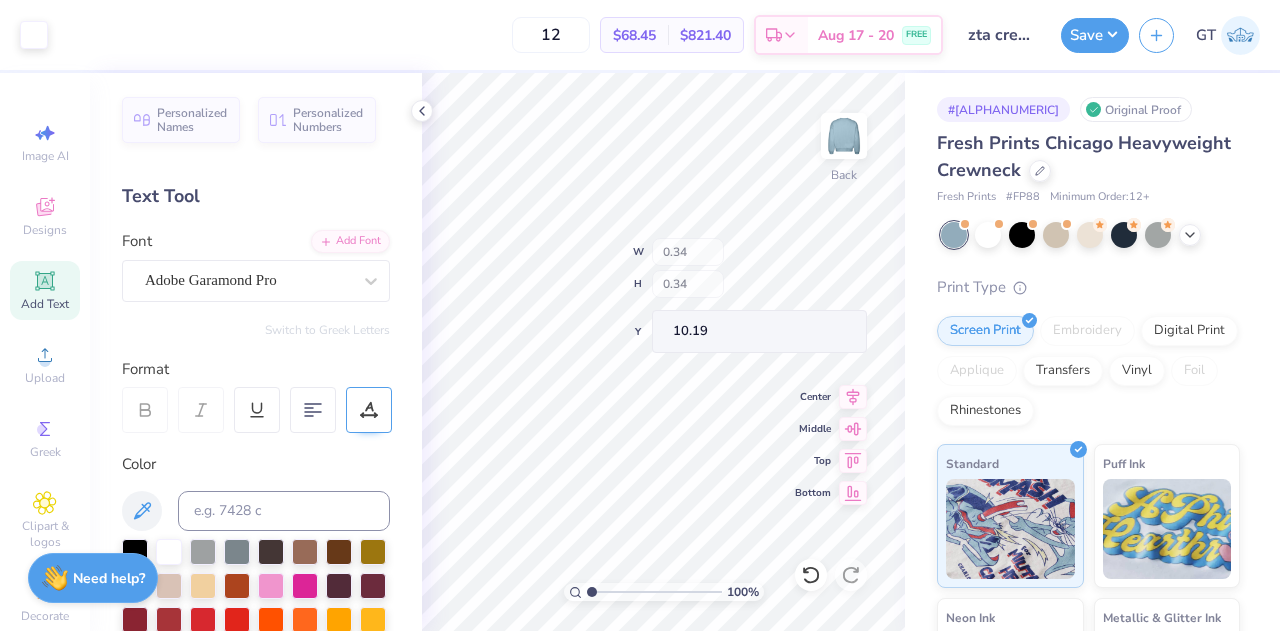 type on "0.34" 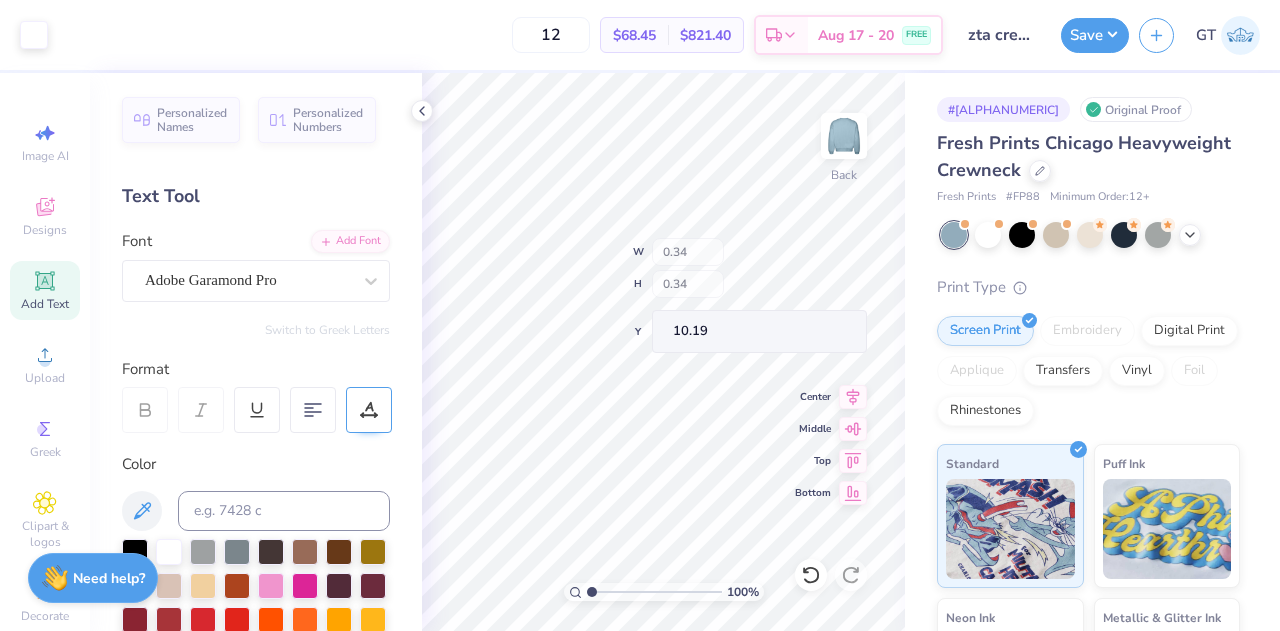 type on "0.34" 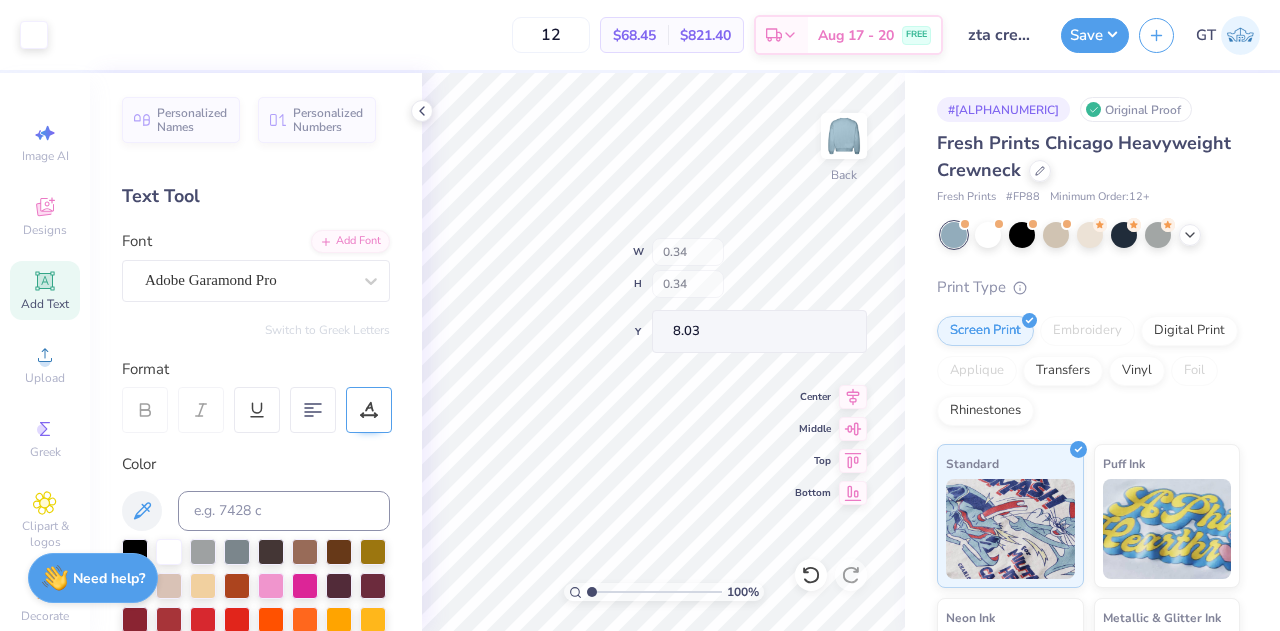 type on "8.03" 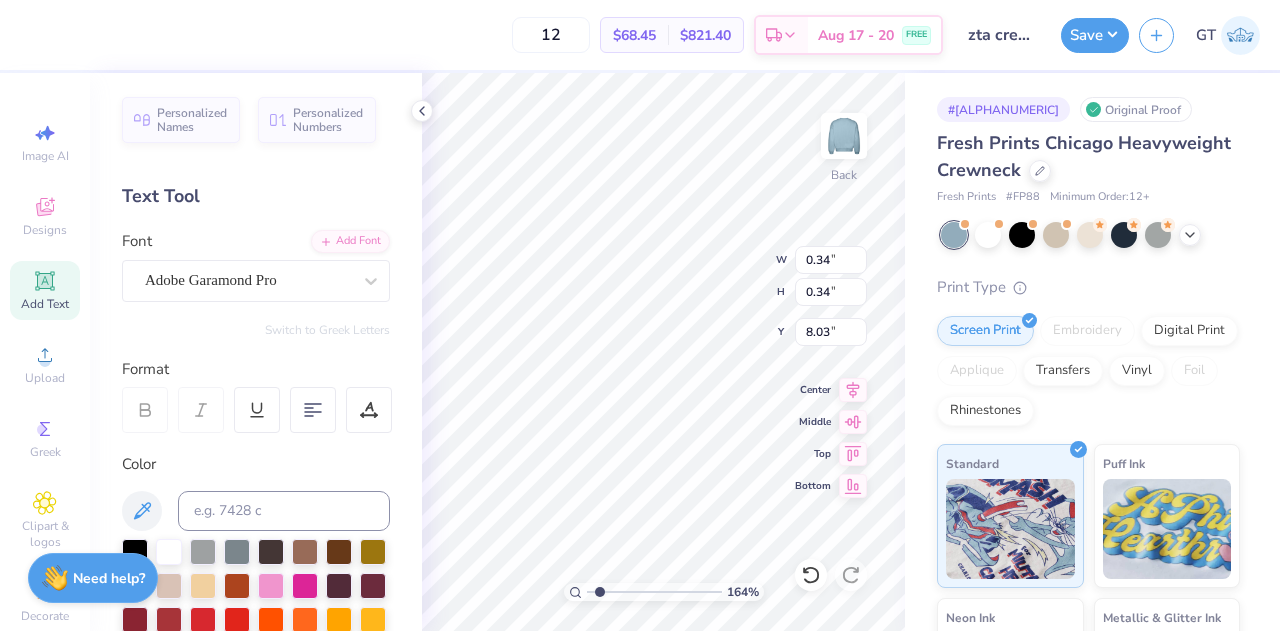 type on "1.64443957371013" 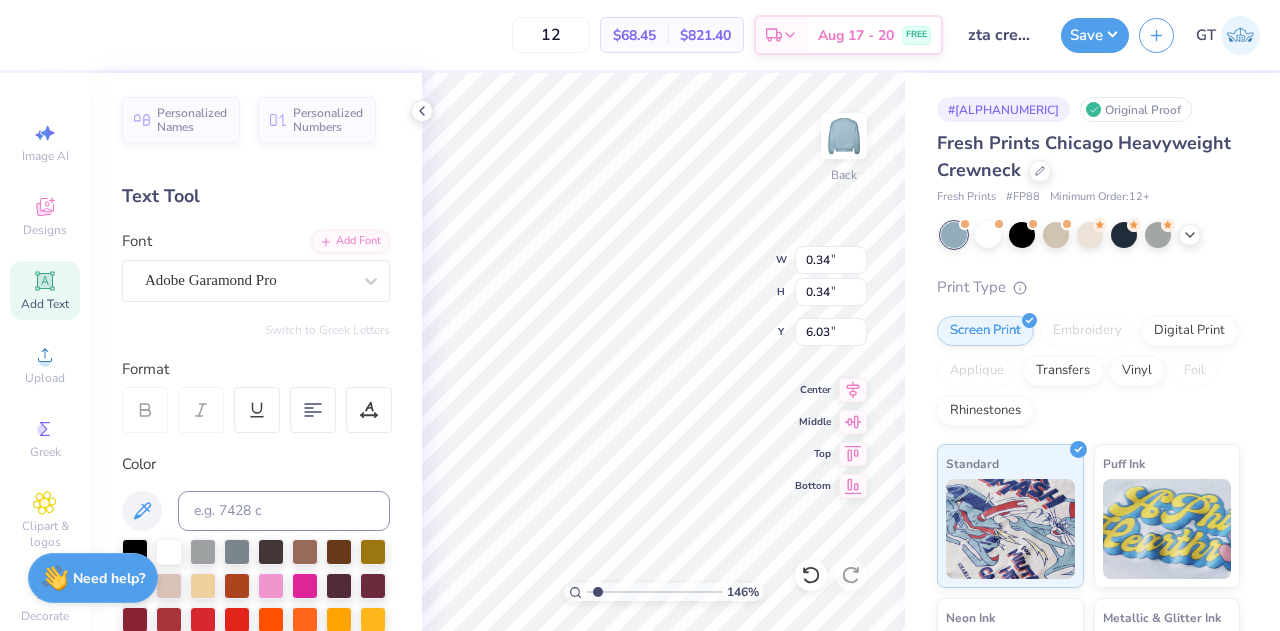 type on "1.45656588253011" 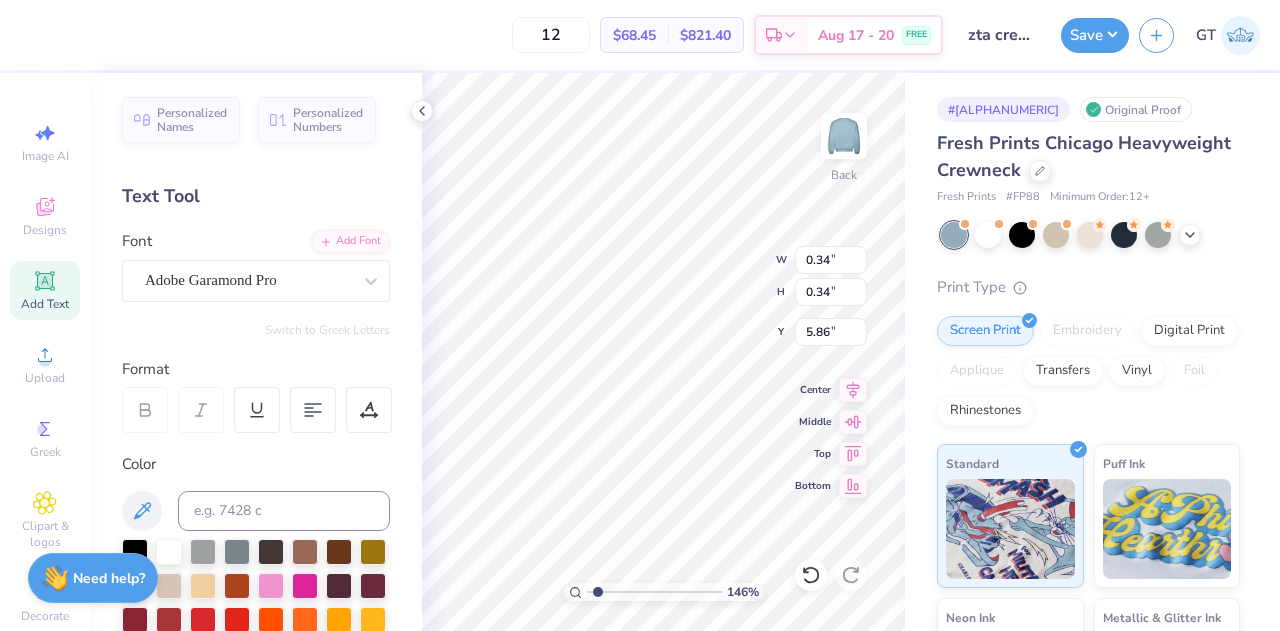 type on "1.45656588253011" 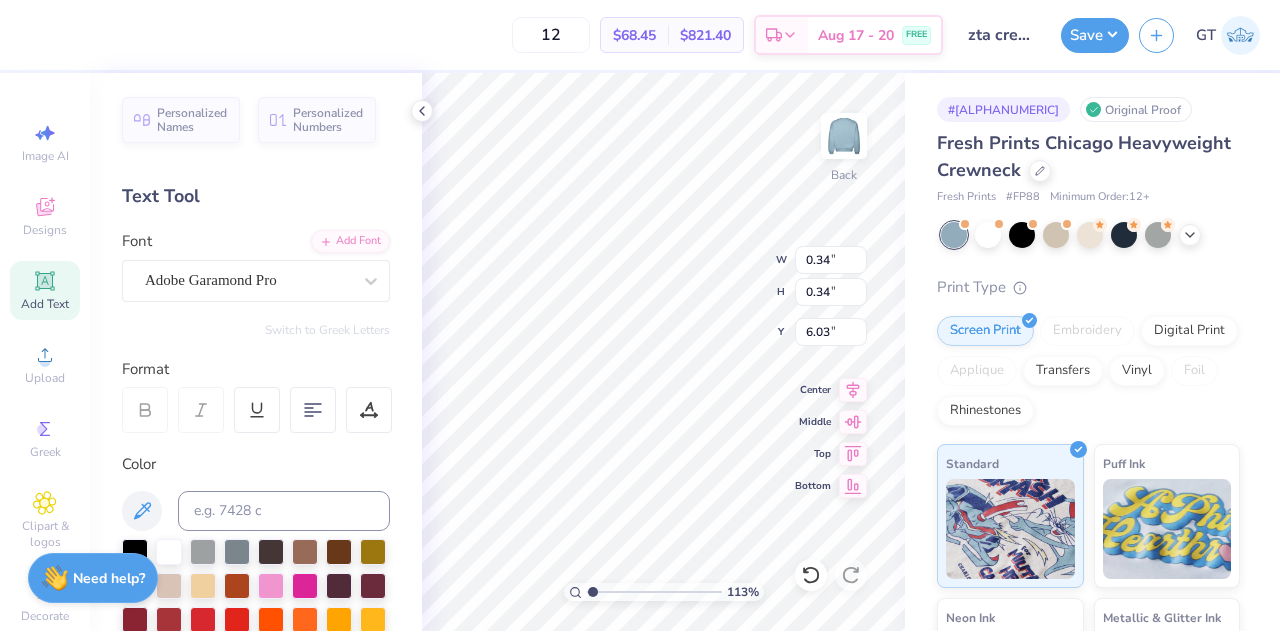 type on "1.12842640241532" 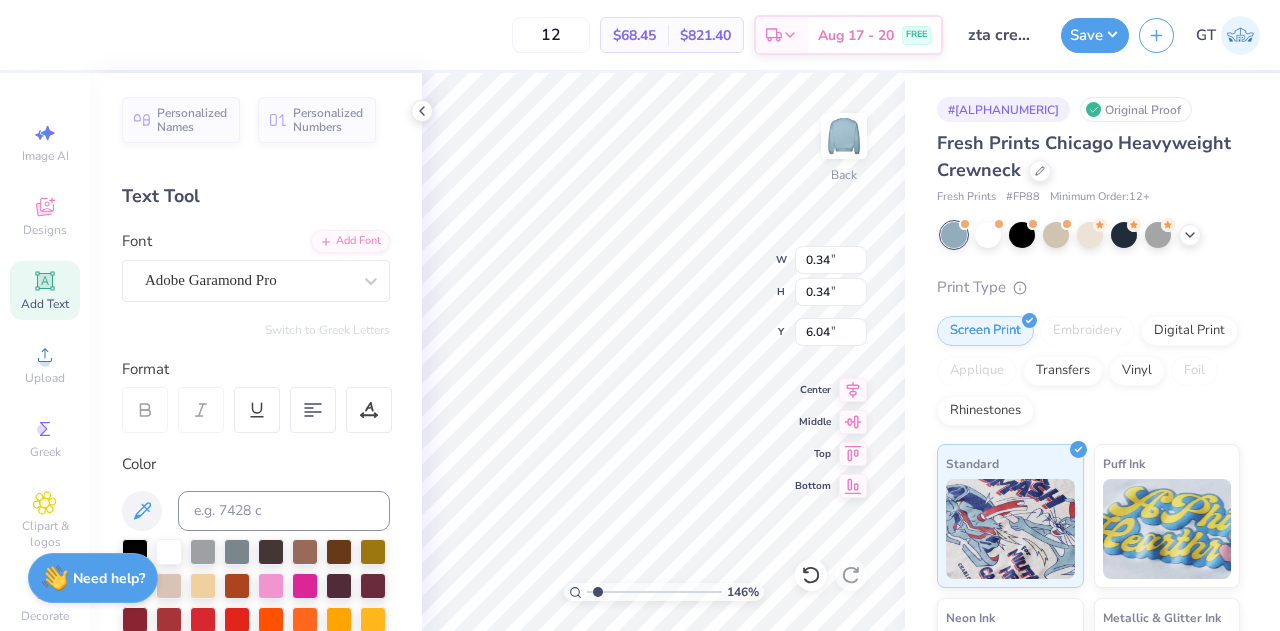 type on "1.46272829592878" 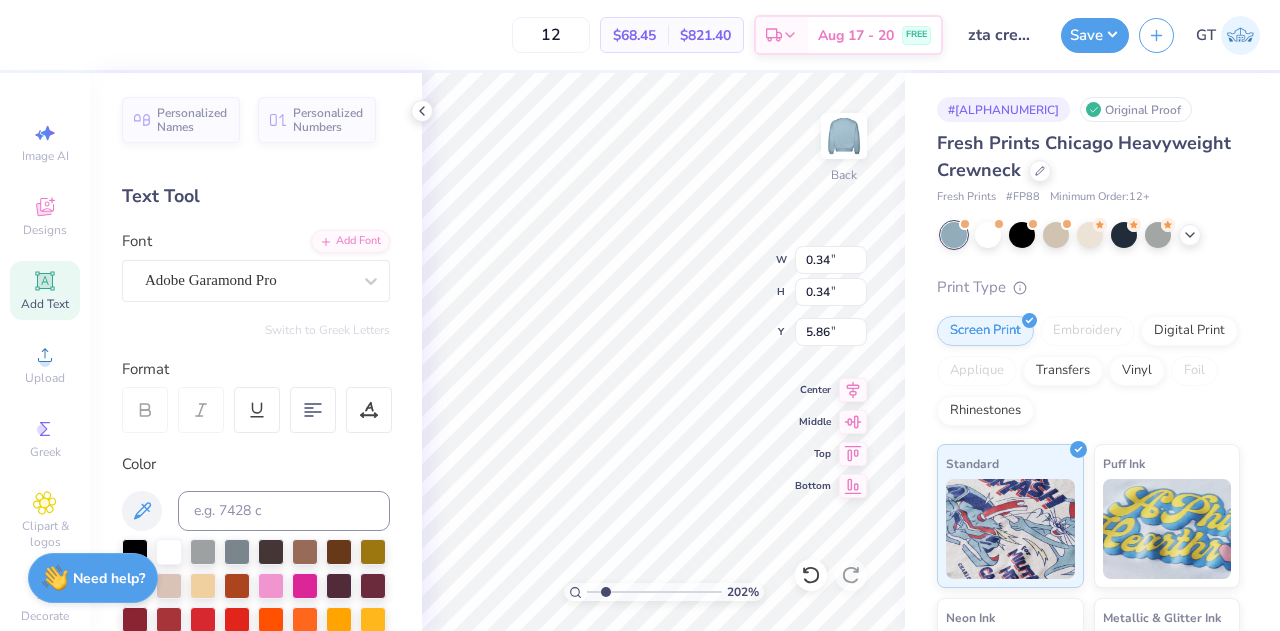 type on "2.01659338712272" 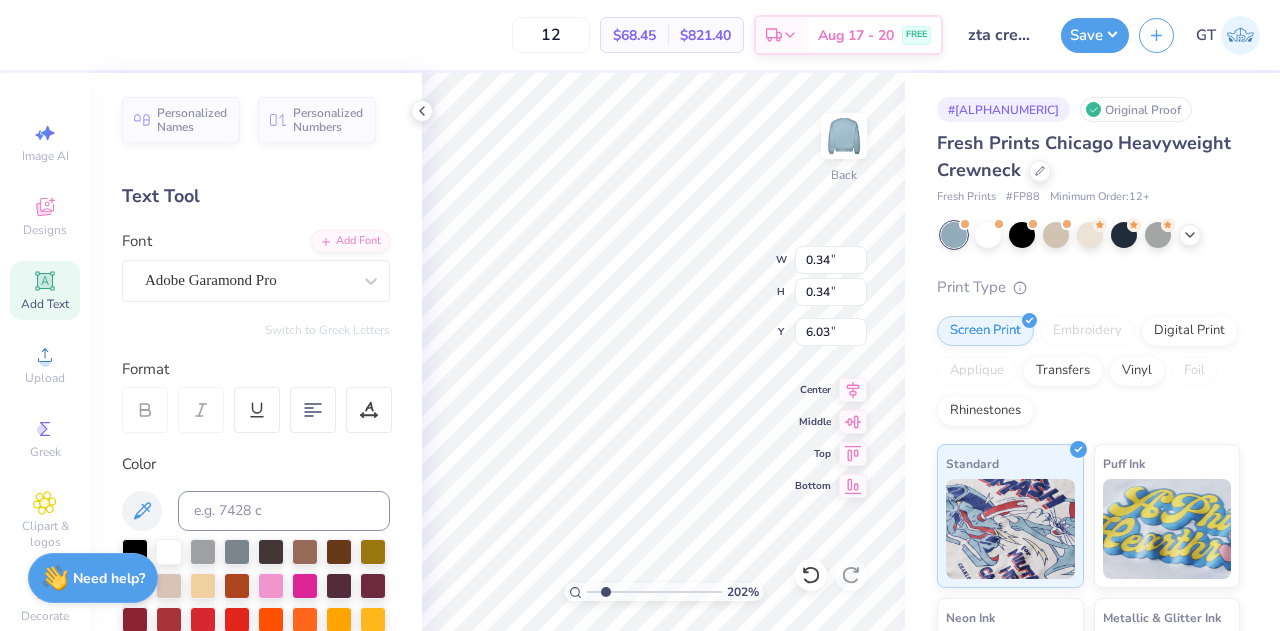 type on "2.01659338712272" 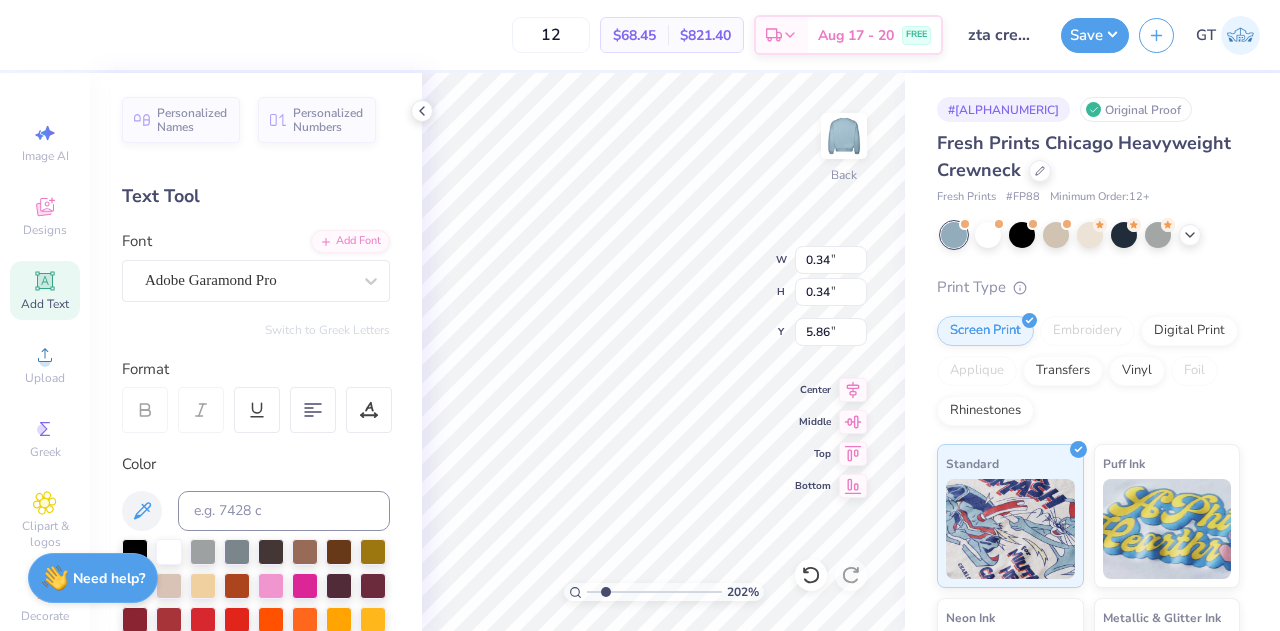 type on "2.01659338712272" 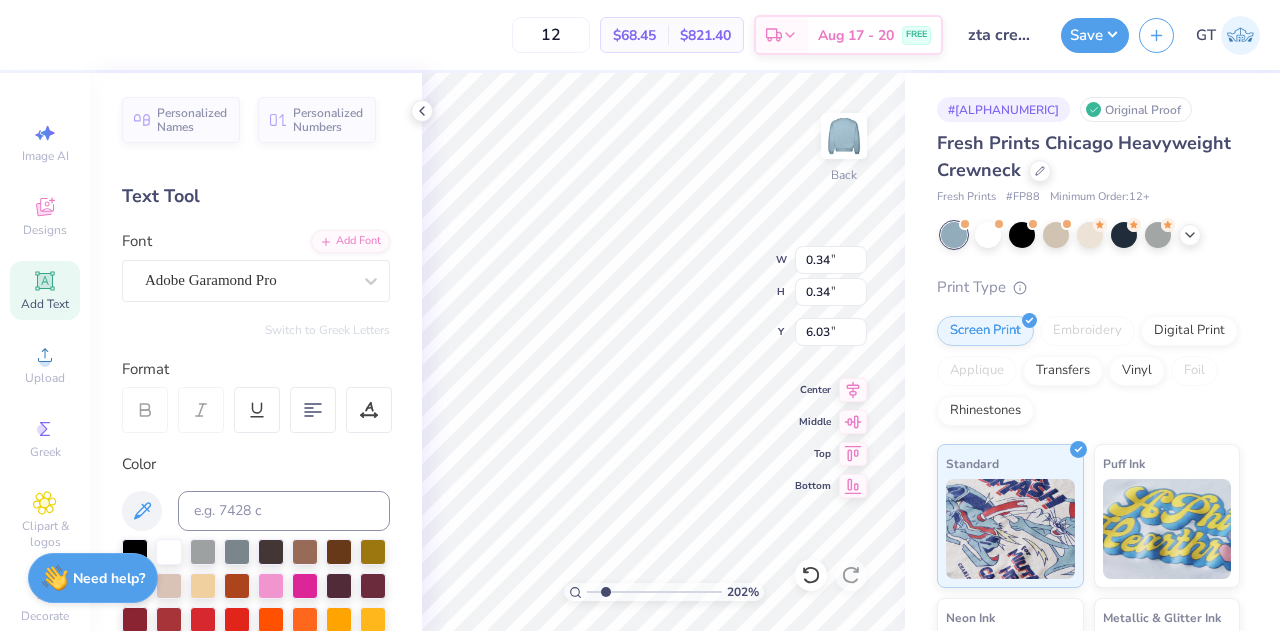 type on "2.01659338712272" 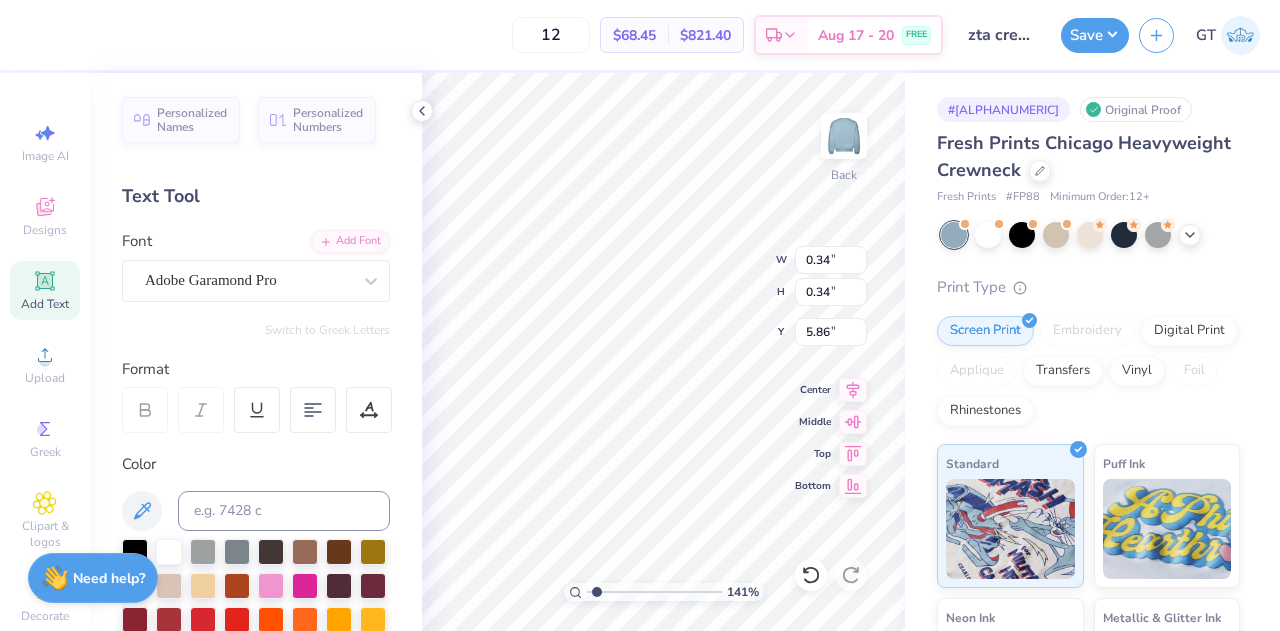 type on "1.41437970128621" 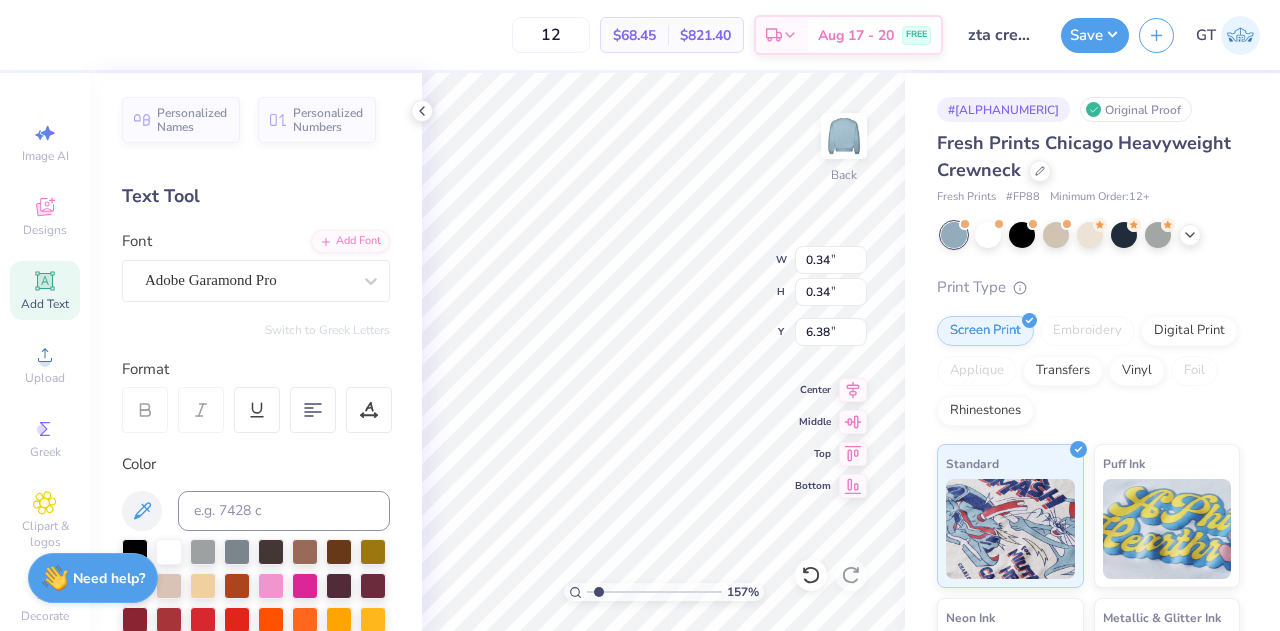 type on "1.57071379349667" 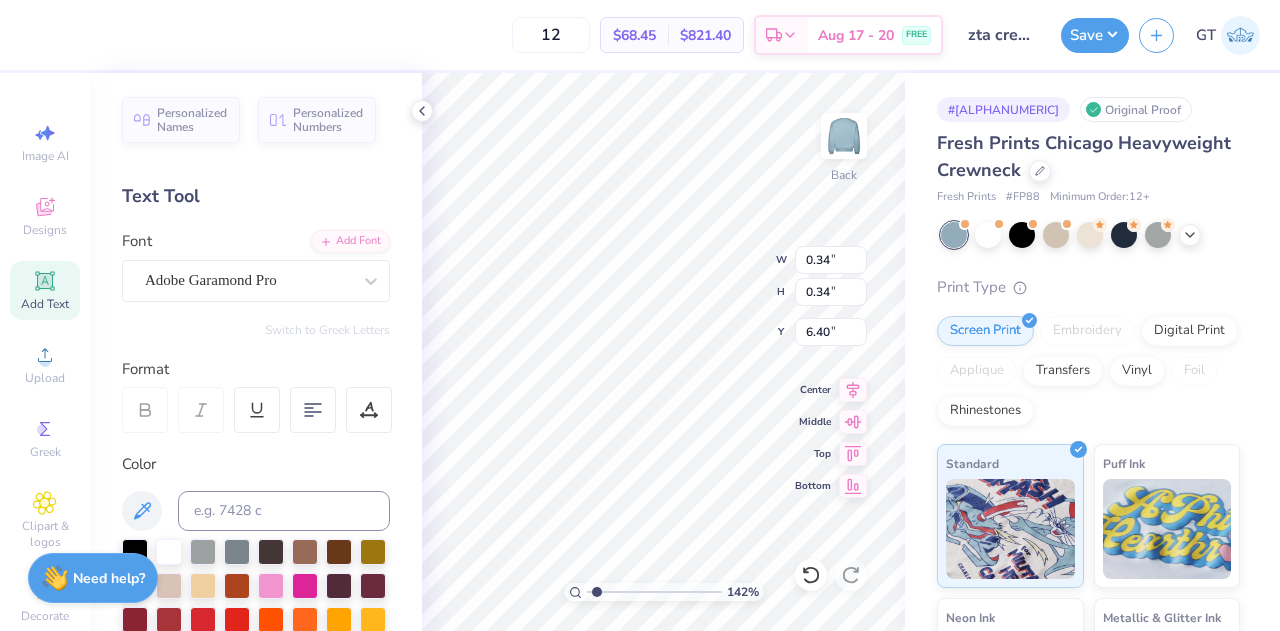 type on "1.41561684472571" 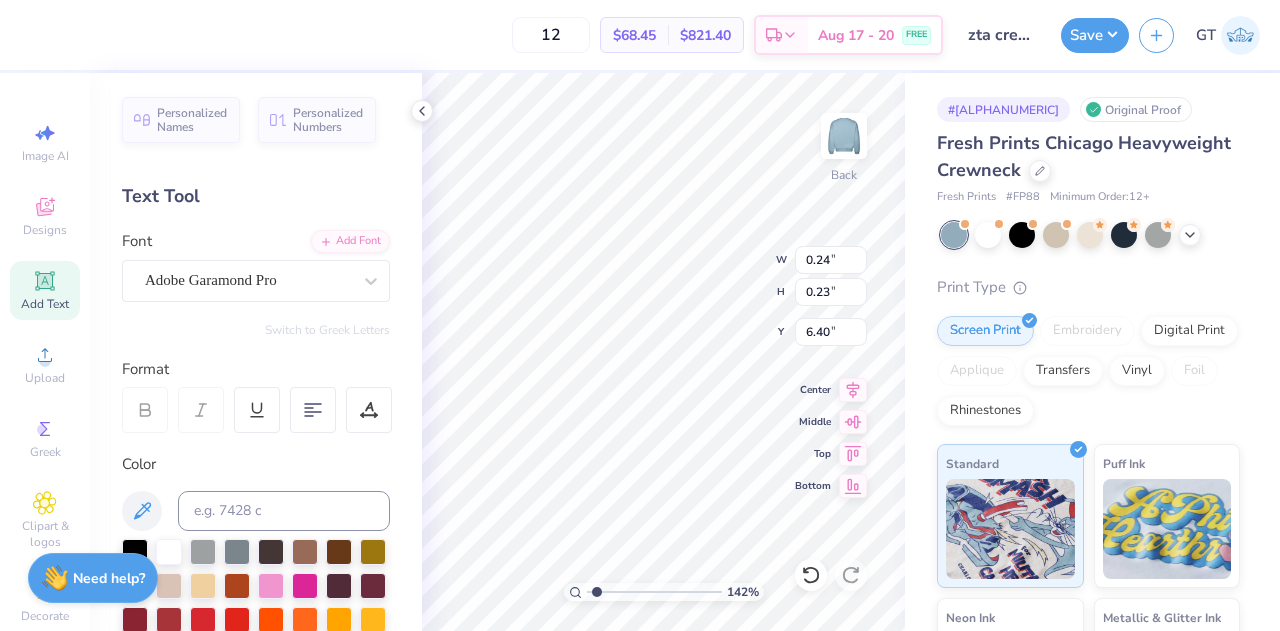 type on "1.41561684472571" 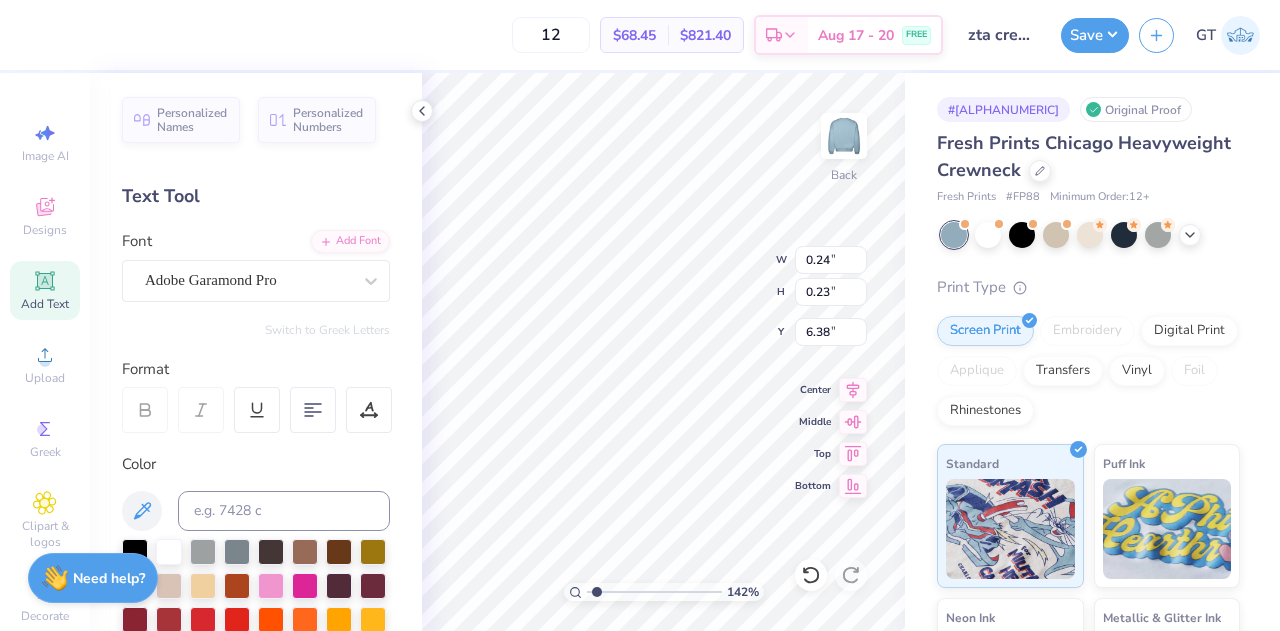 type on "1.41561684472571" 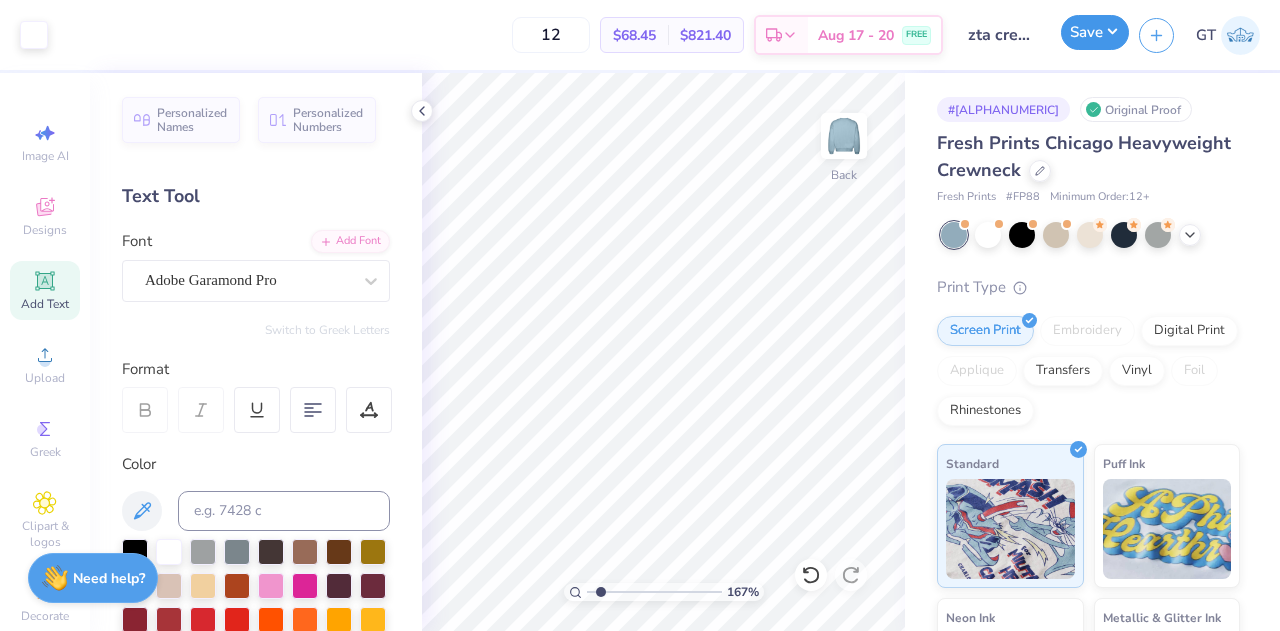 click on "Save" at bounding box center [1095, 32] 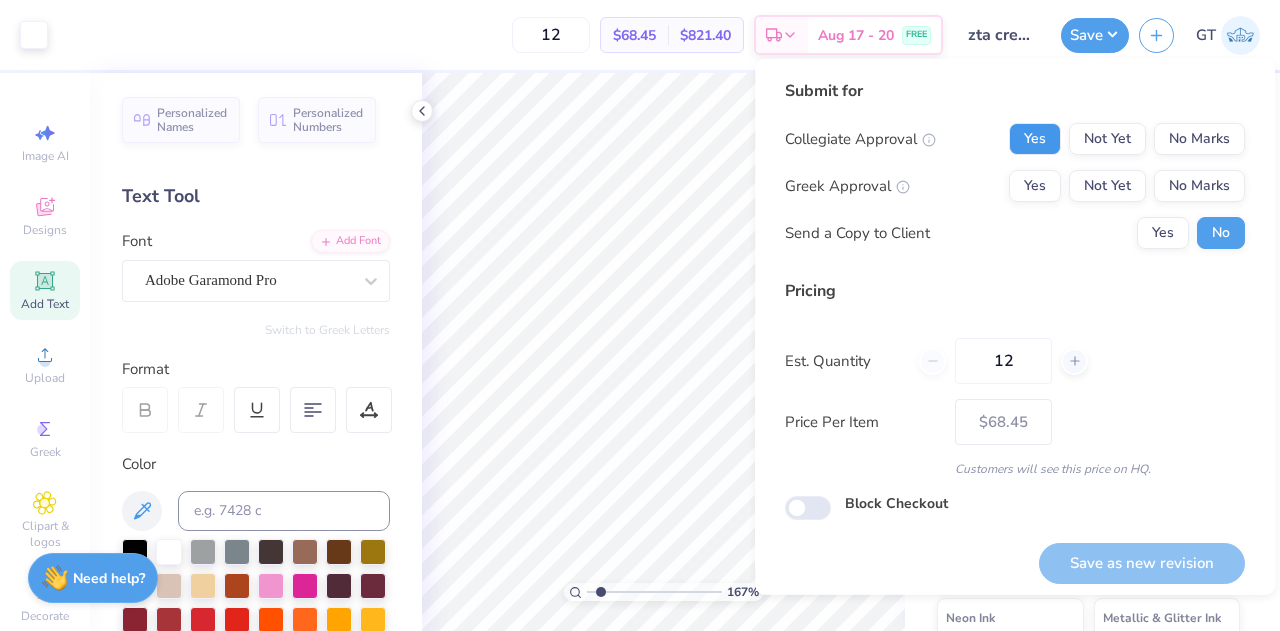 click on "Yes" at bounding box center (1035, 139) 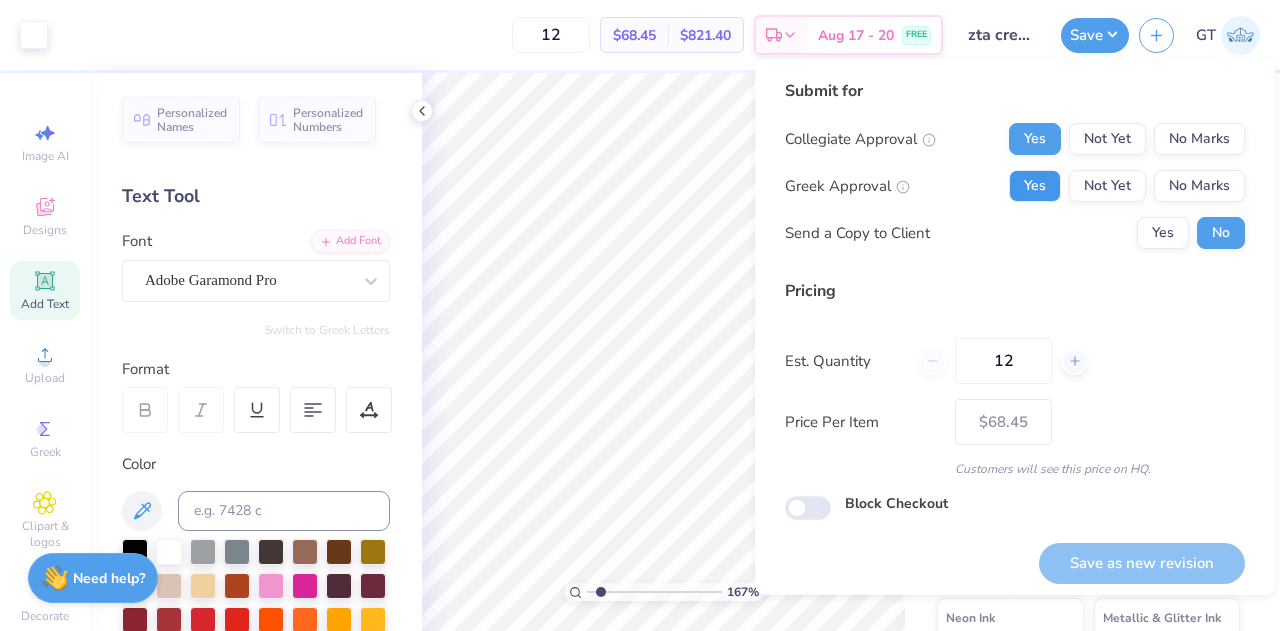 click on "Yes" at bounding box center (1035, 186) 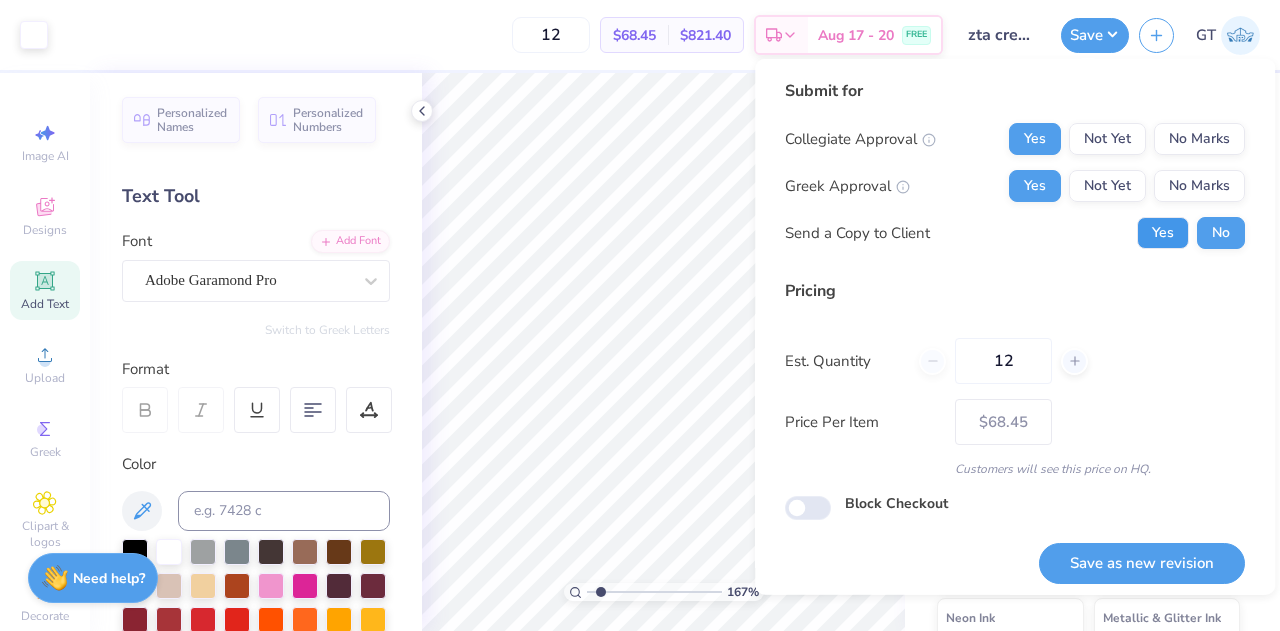 click on "Yes" at bounding box center (1163, 233) 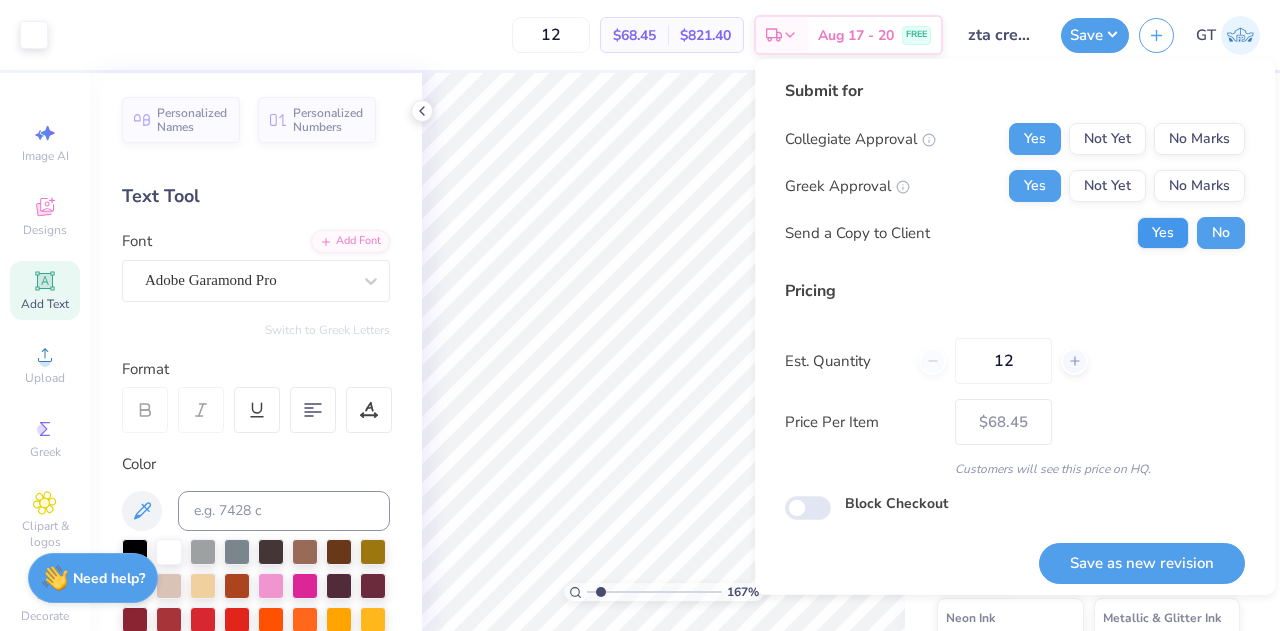 type on "1.67179920208971" 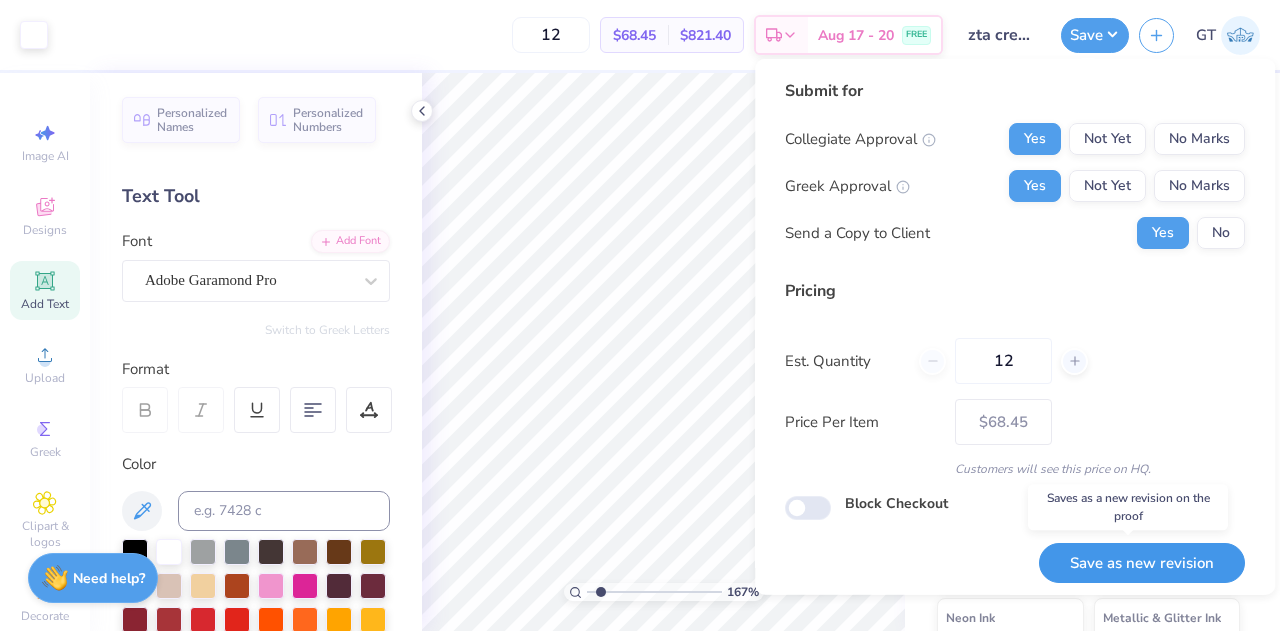 click on "Save as new revision" at bounding box center (1142, 562) 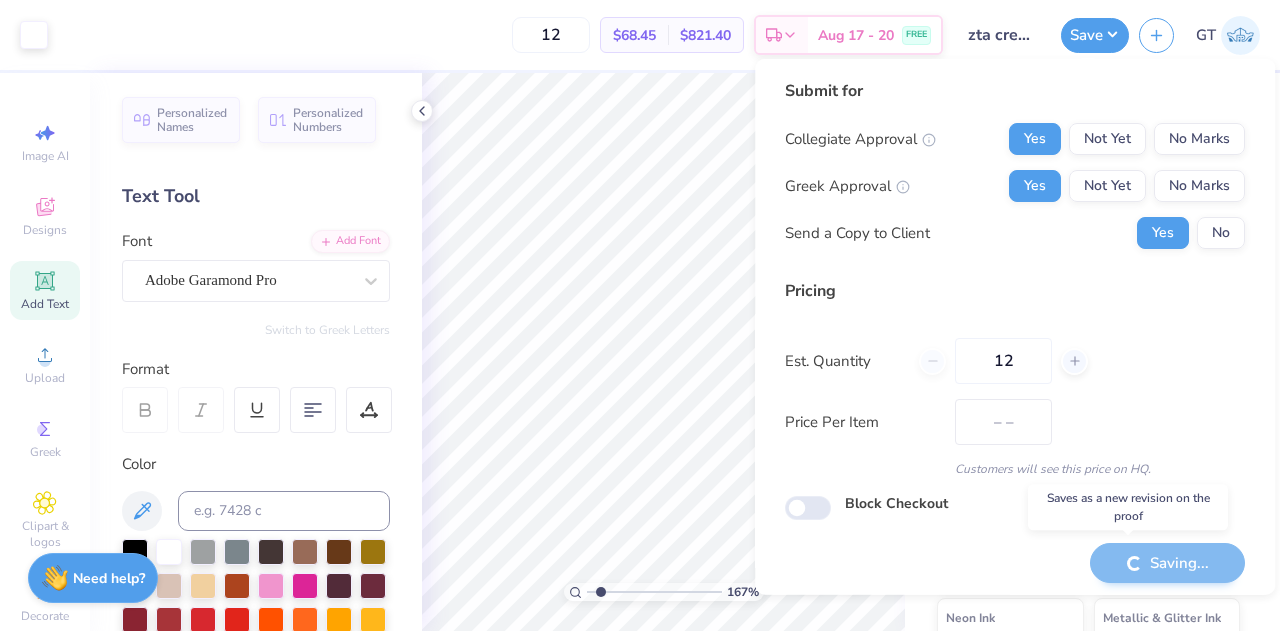 type on "$68.45" 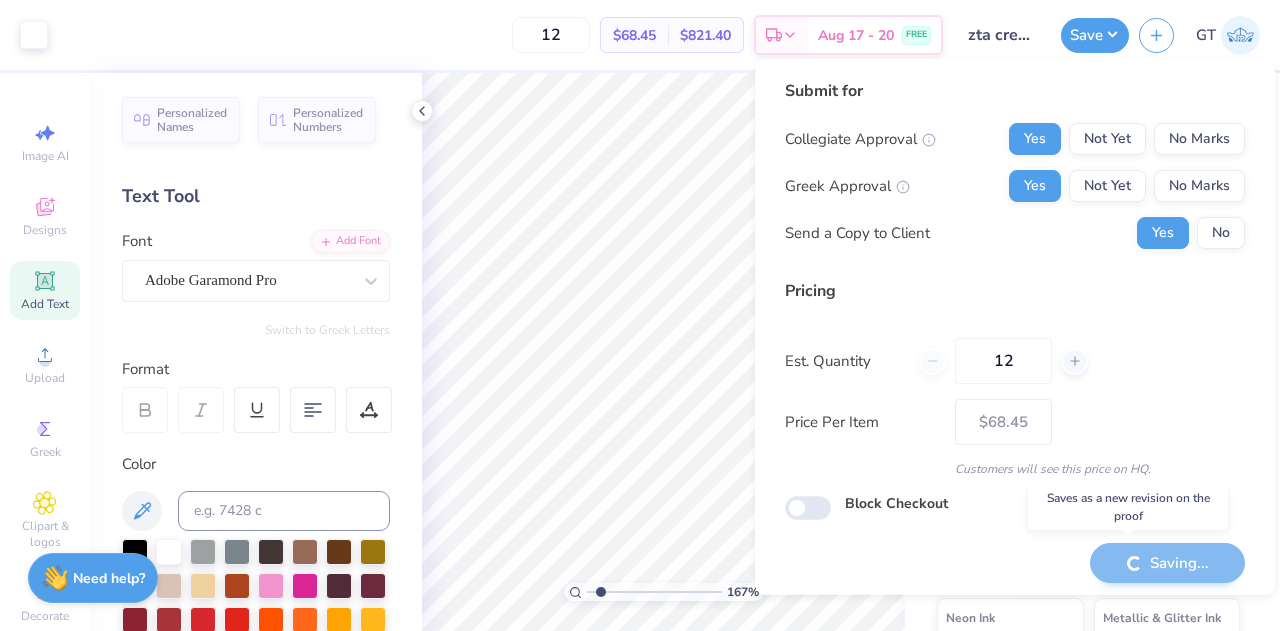 type on "1.67179920208971" 